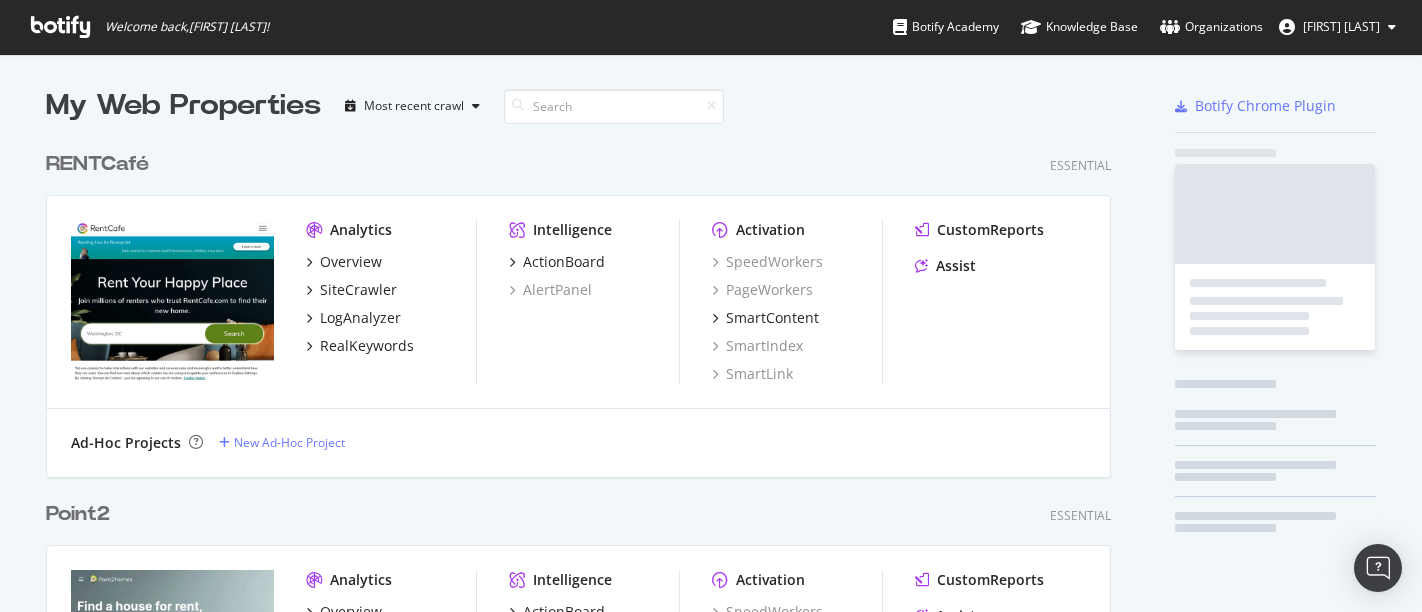 scroll, scrollTop: 0, scrollLeft: 0, axis: both 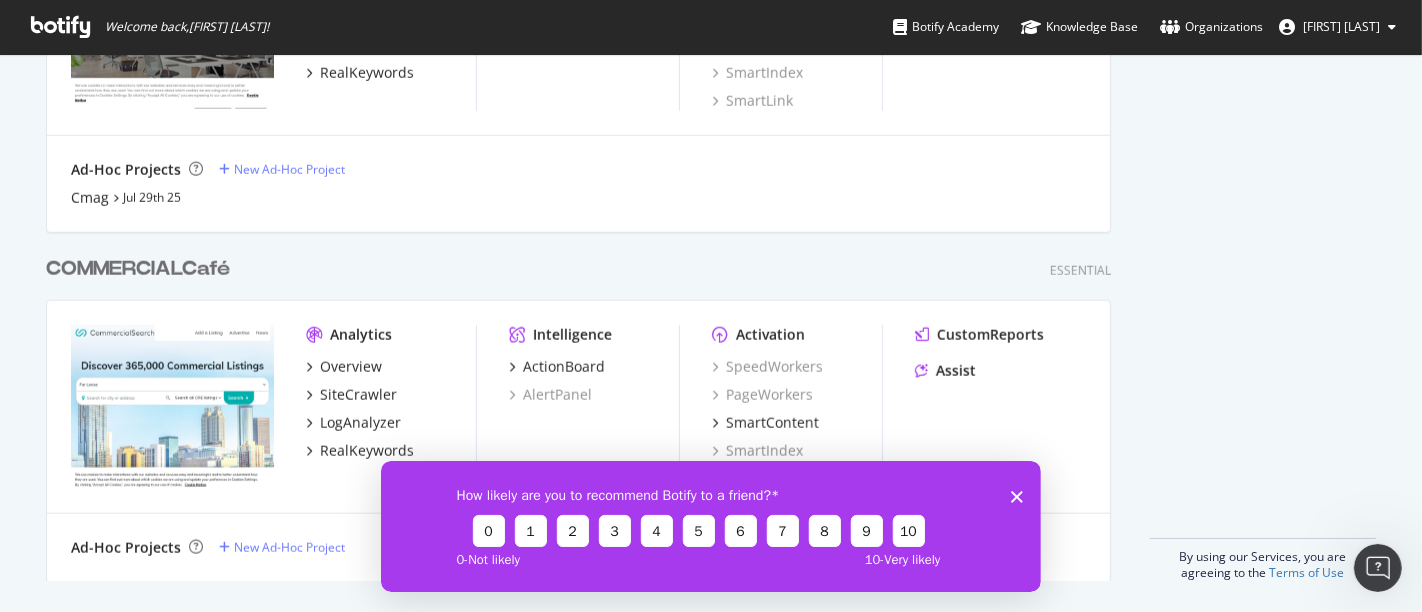 click on "COMMERCIALCafé" at bounding box center (138, 269) 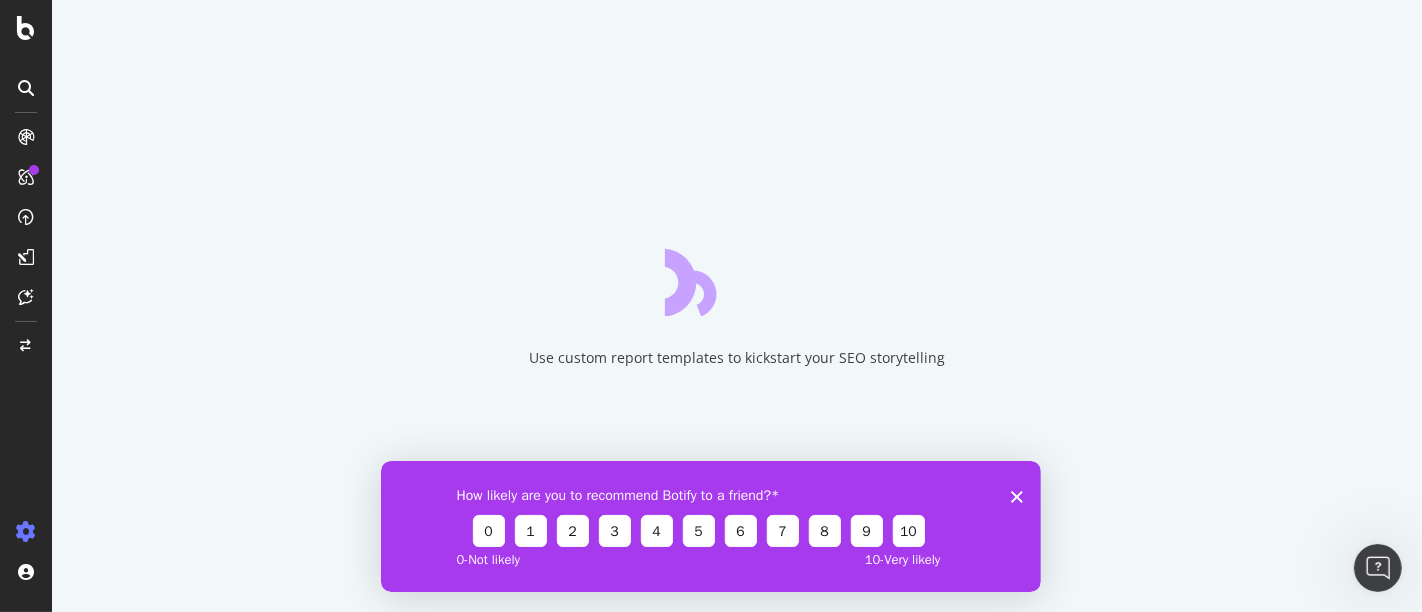 click 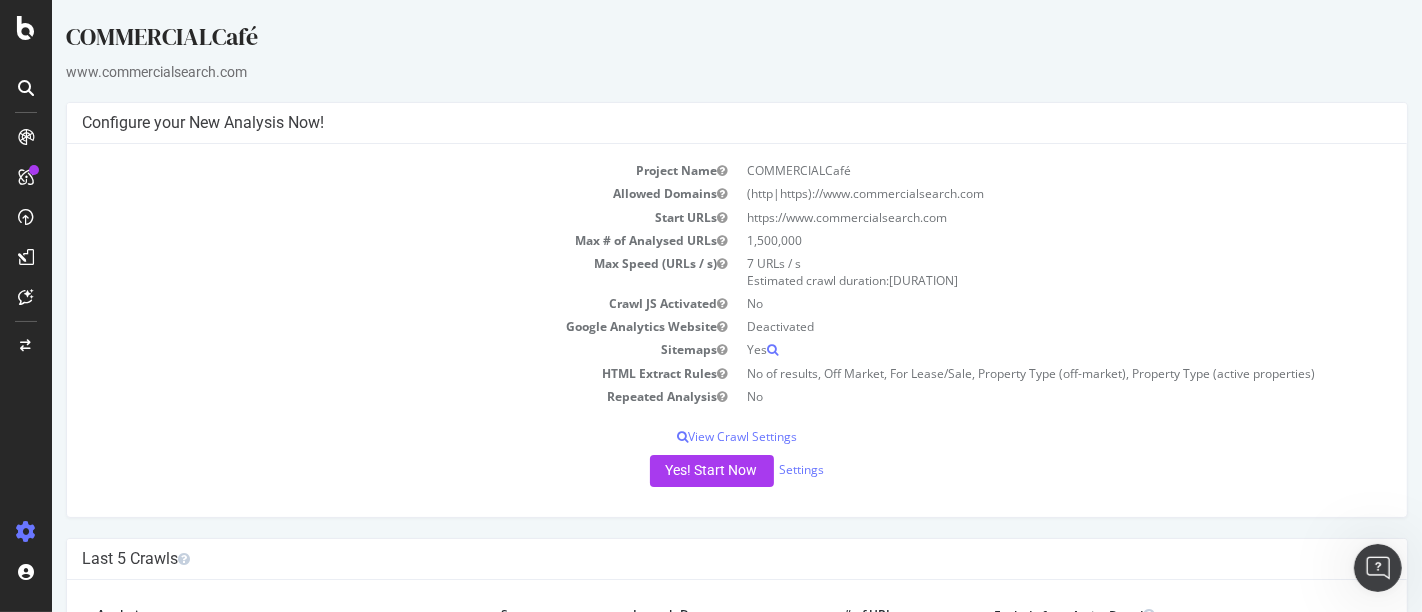 scroll, scrollTop: 0, scrollLeft: 0, axis: both 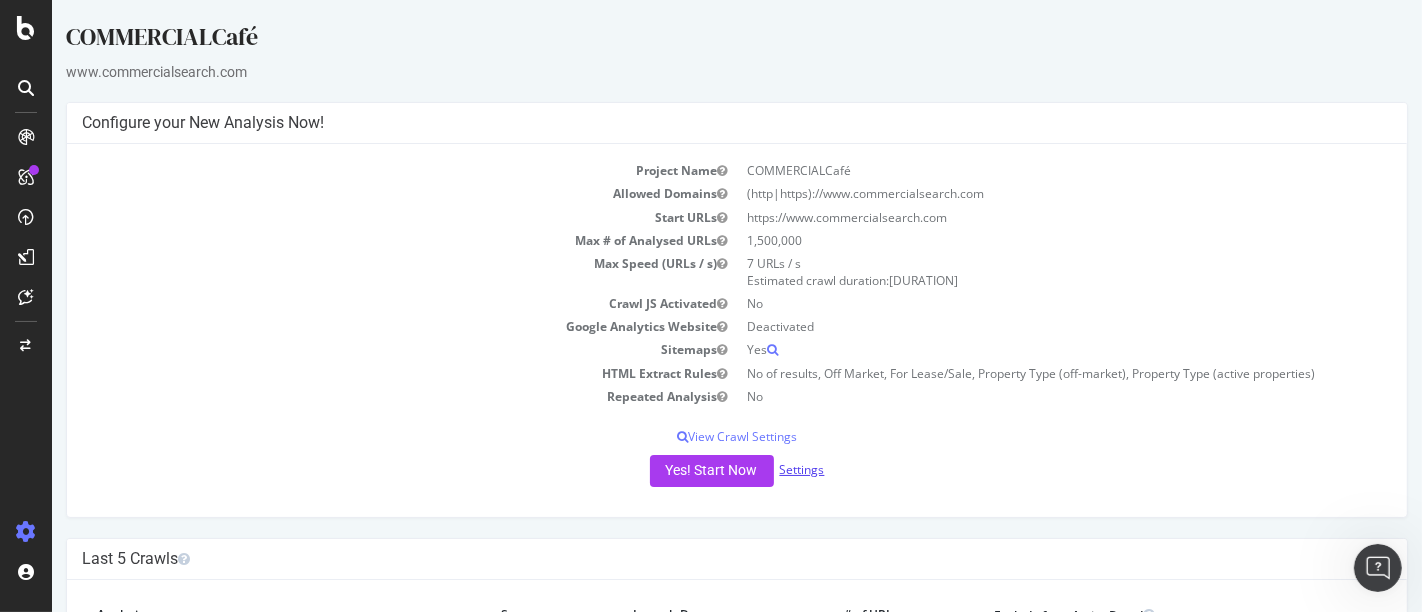 click on "Settings" at bounding box center [801, 469] 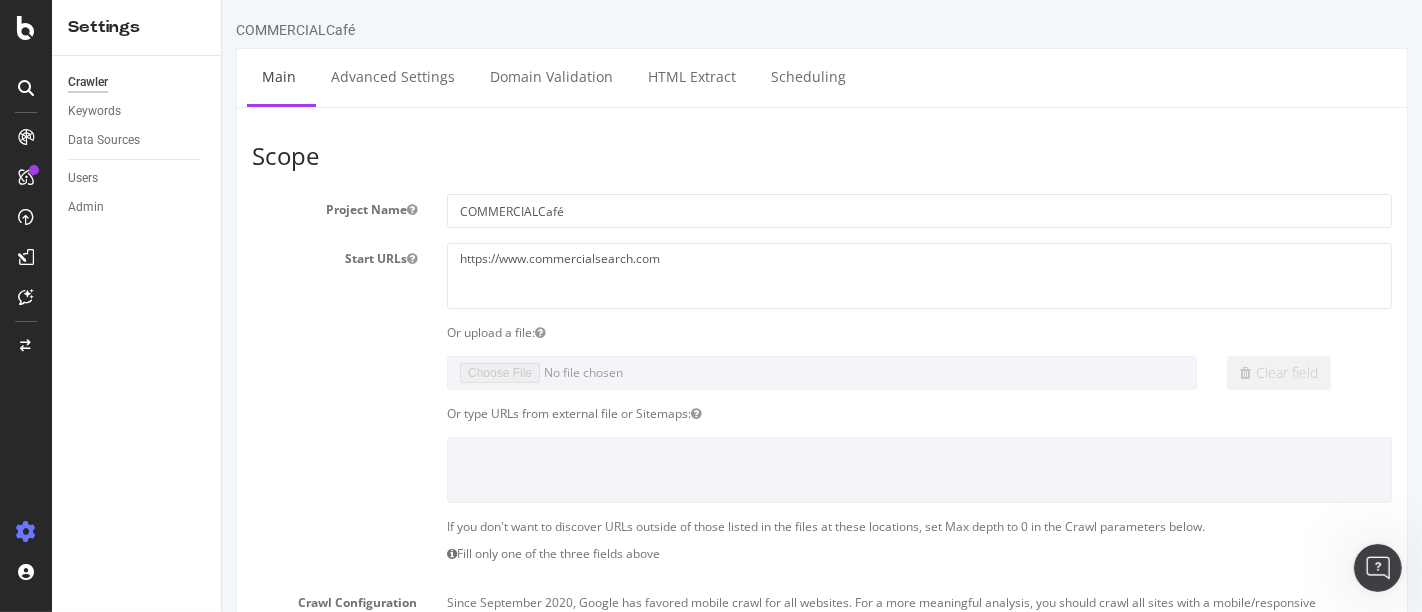 scroll, scrollTop: 0, scrollLeft: 0, axis: both 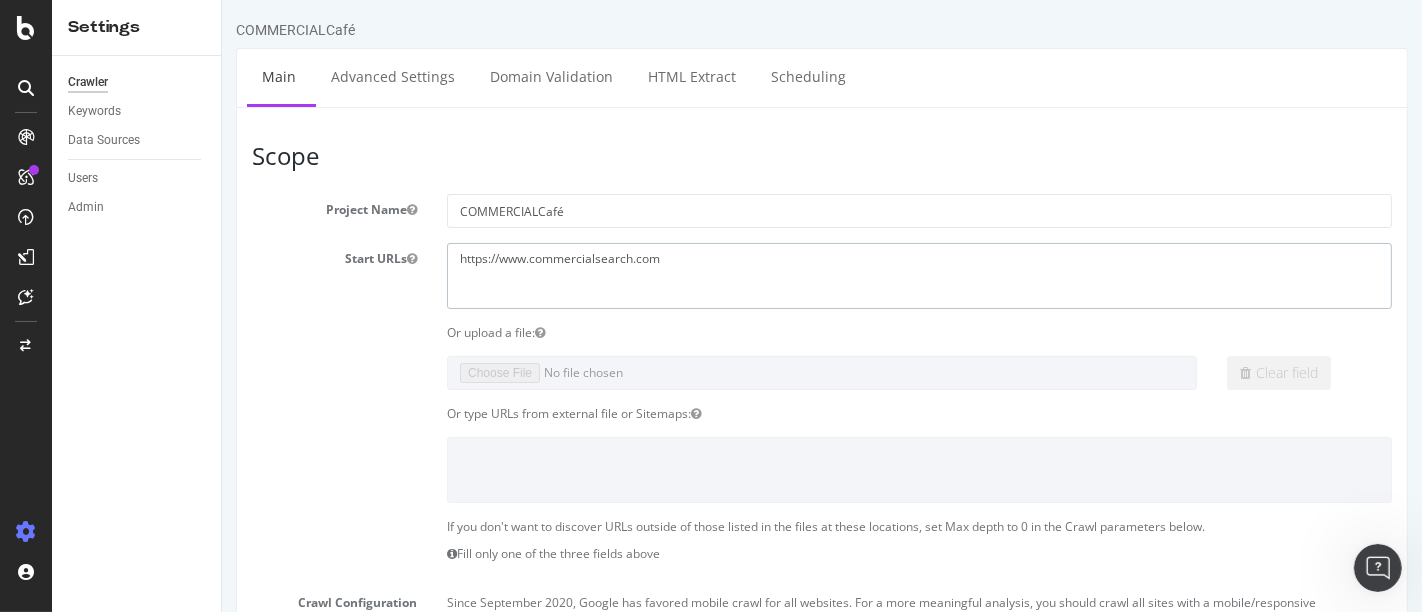 click on "https://www.commercialsearch.com" at bounding box center [918, 275] 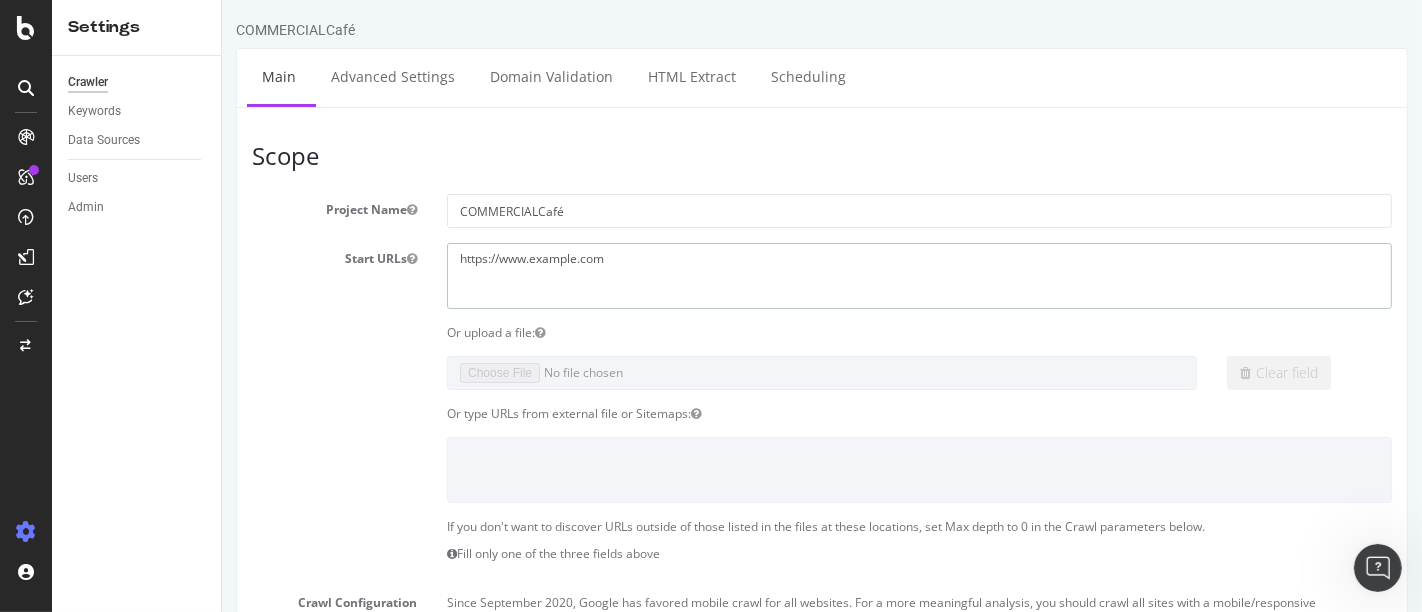 click on "https://www.commercialsearch.com" at bounding box center (918, 275) 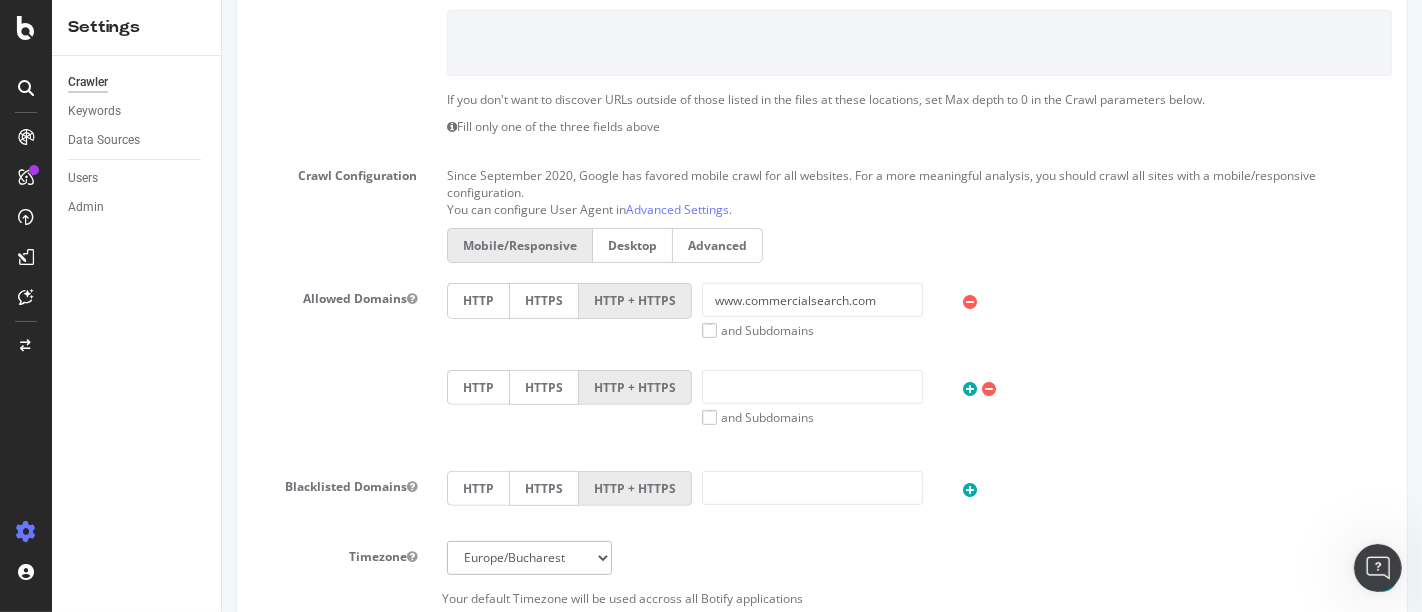 scroll, scrollTop: 440, scrollLeft: 0, axis: vertical 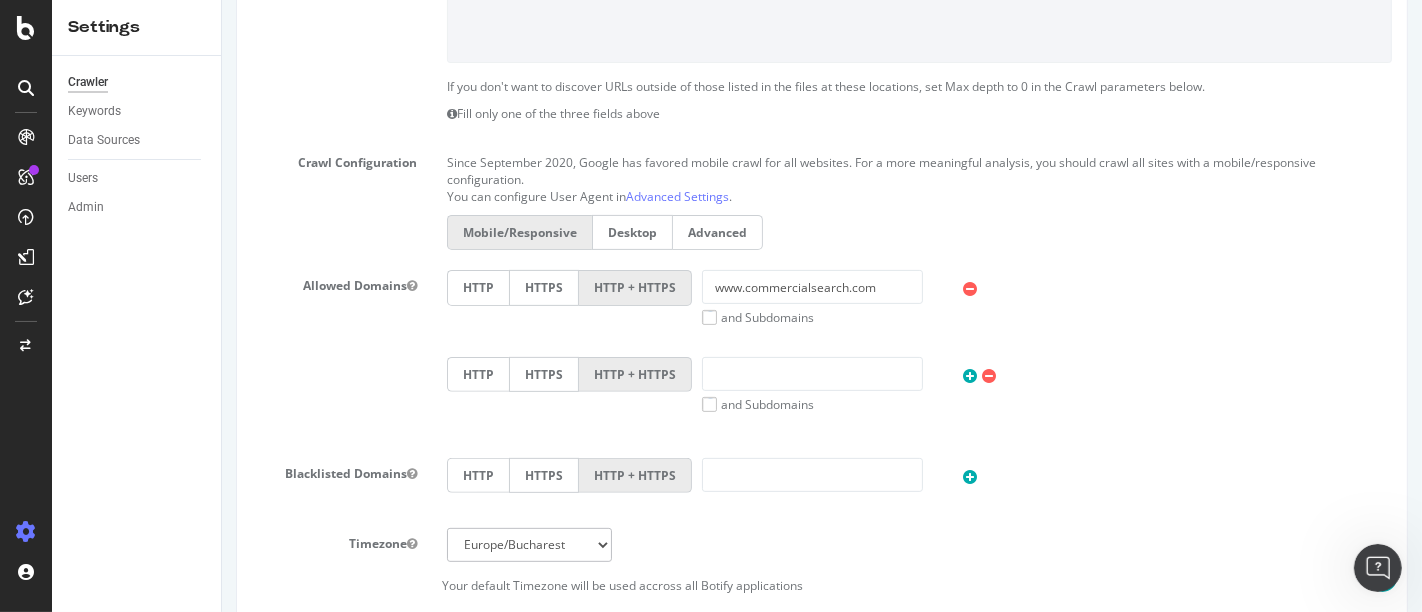type on "https://www.example.com" 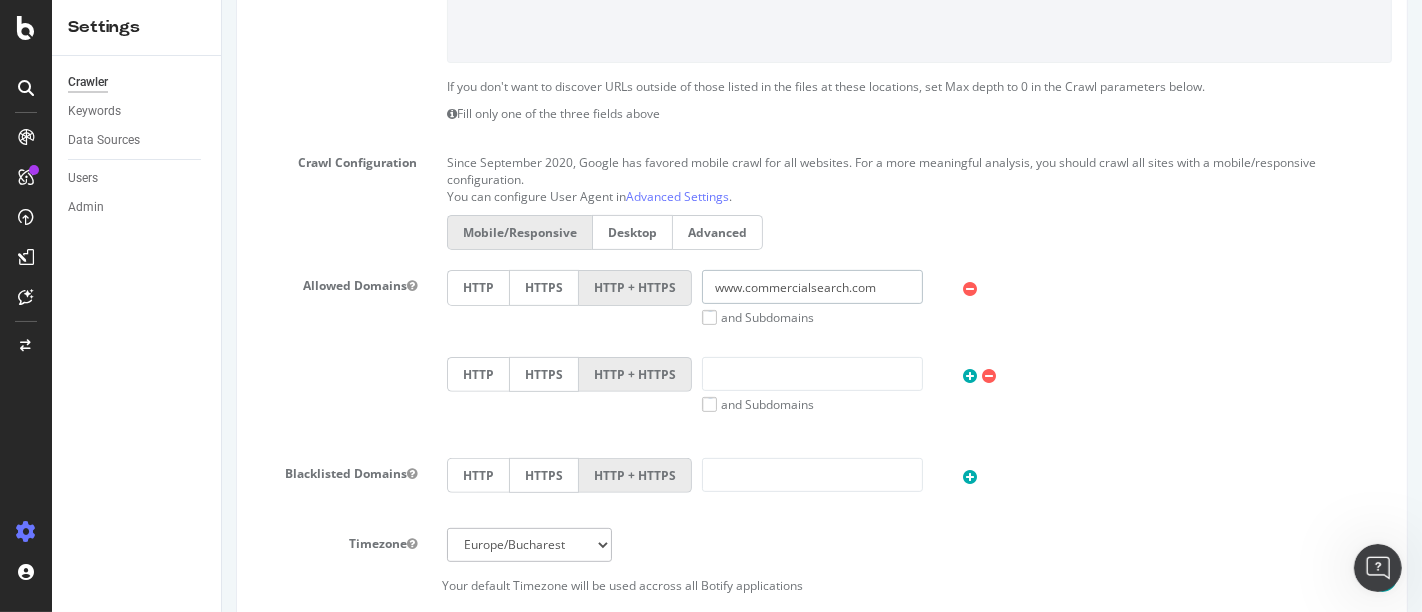 click on "www.commercialsearch.com" at bounding box center [811, 287] 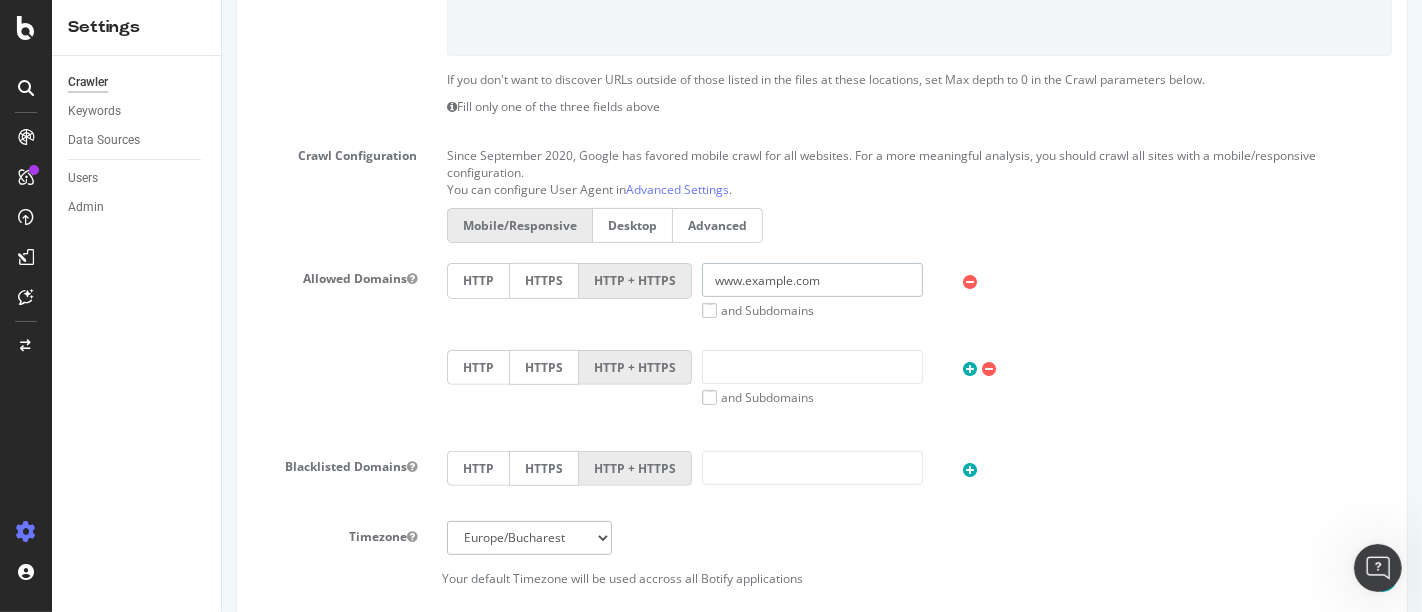 scroll, scrollTop: 894, scrollLeft: 0, axis: vertical 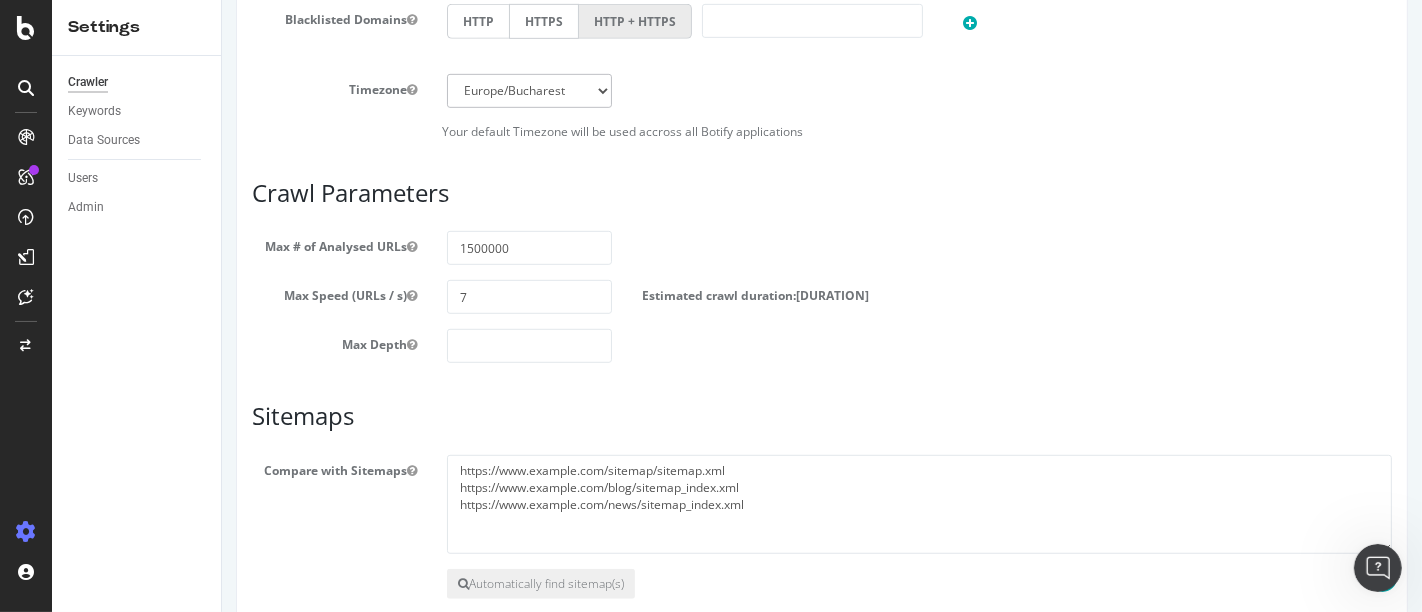 type on "www.example.com" 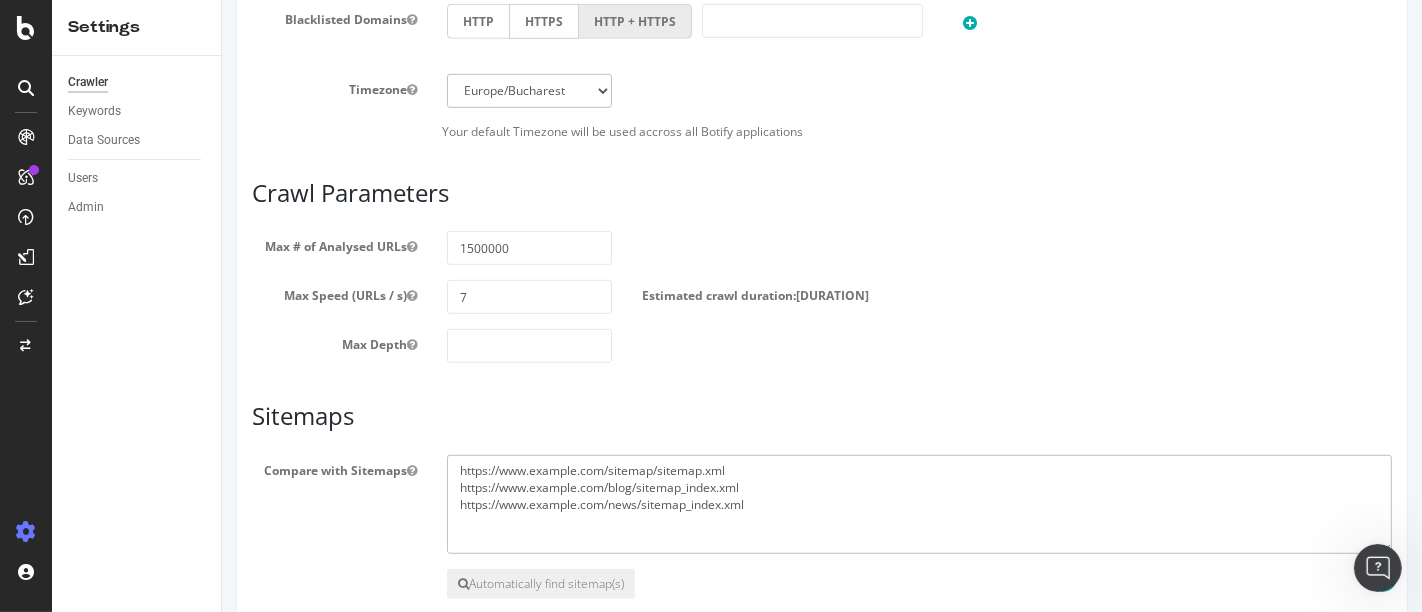 click on "https://www.example.com/sitemap/sitemap.xml
https://www.example.com/blog/sitemap_index.xml
https://www.example.com/news/sitemap_index.xml" at bounding box center (918, 505) 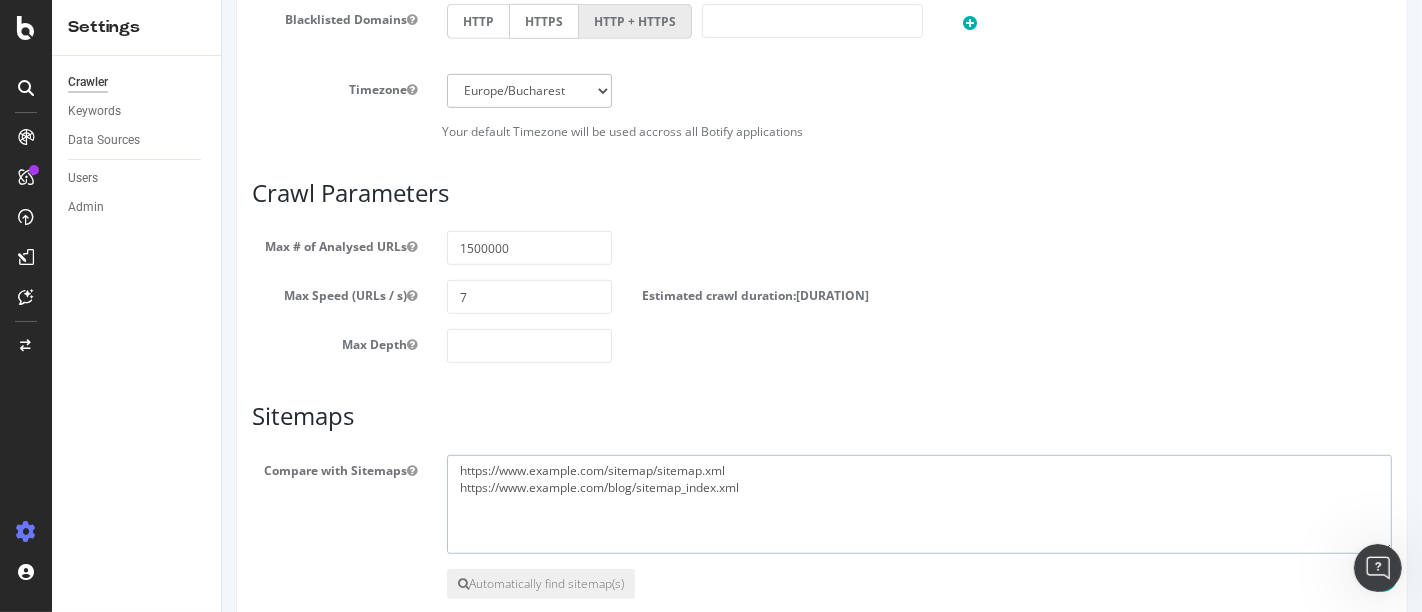 click on "https://www.example.com/sitemap/sitemap.xml
https://www.example.com/blog/sitemap_index.xml
https://www.example.com/news/sitemap_index.xml" at bounding box center [918, 505] 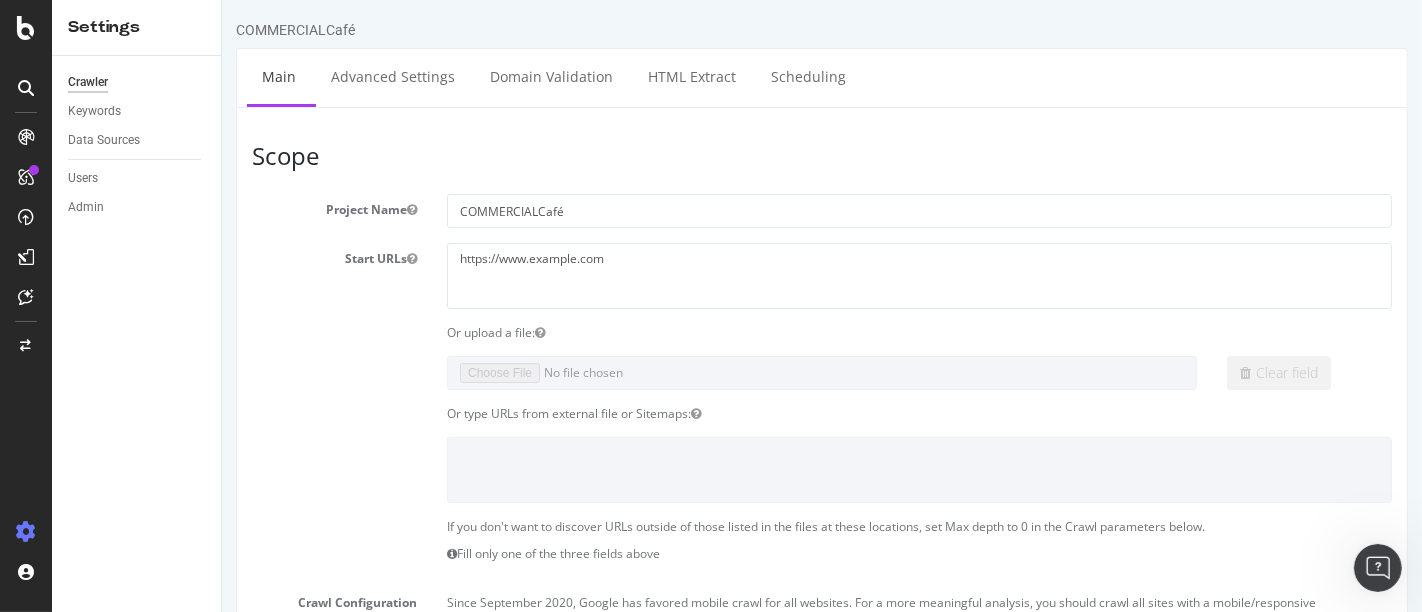 scroll, scrollTop: 1003, scrollLeft: 0, axis: vertical 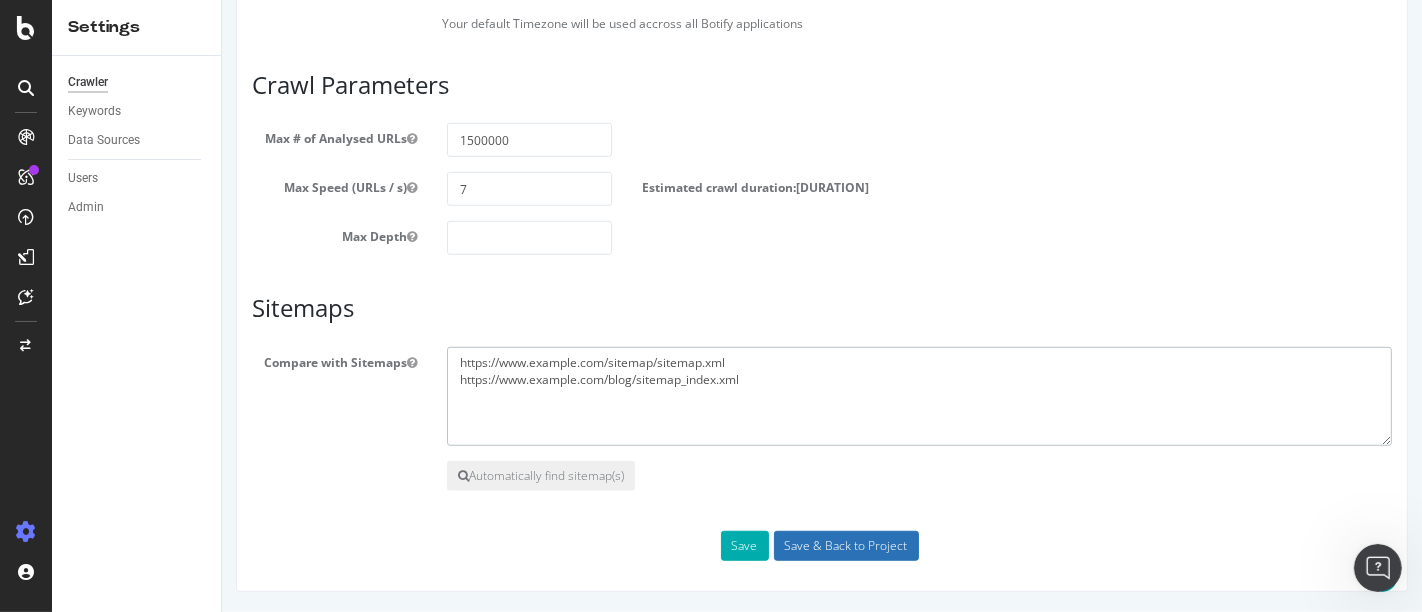 type on "https://www.example.com/sitemap/sitemap.xml
https://www.example.com/blog/sitemap_index.xml" 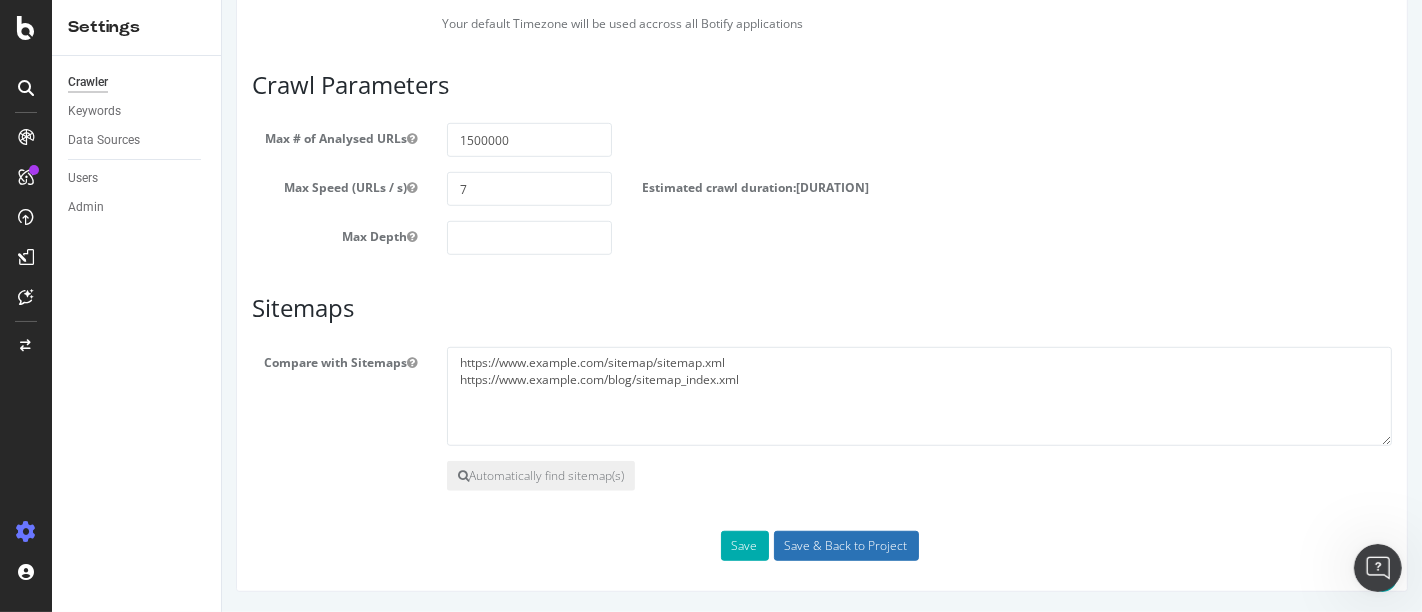 click on "Save & Back to Project" at bounding box center (845, 546) 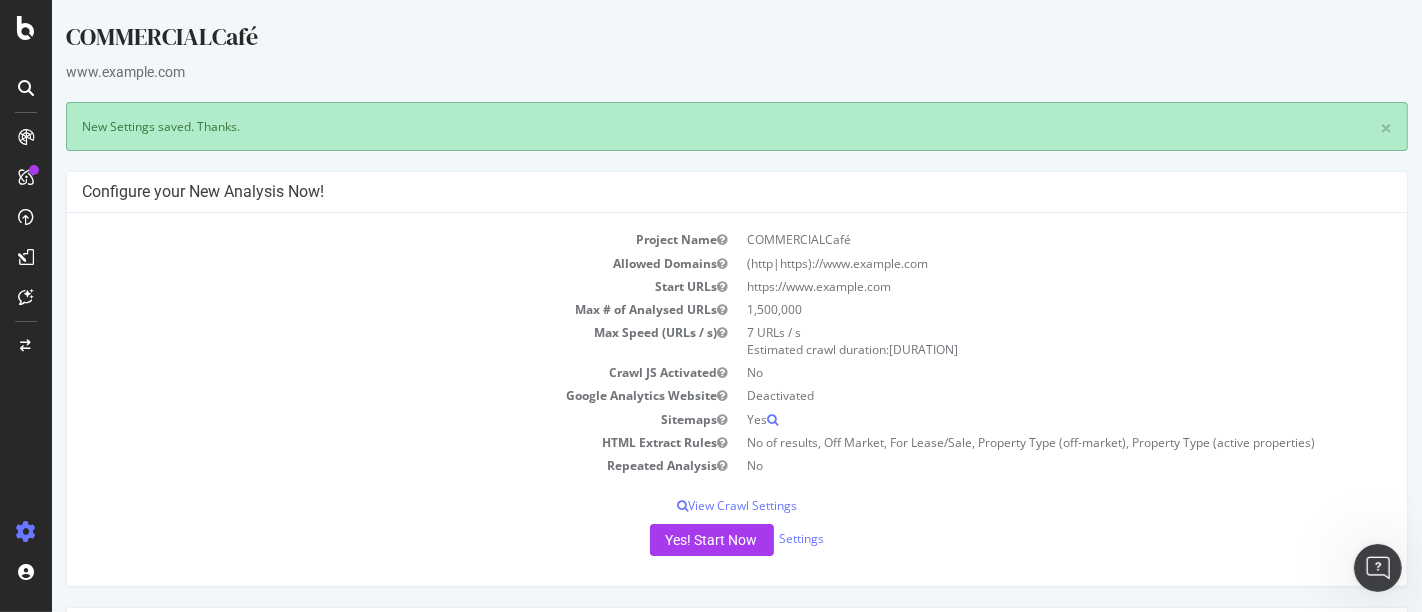 scroll, scrollTop: 0, scrollLeft: 0, axis: both 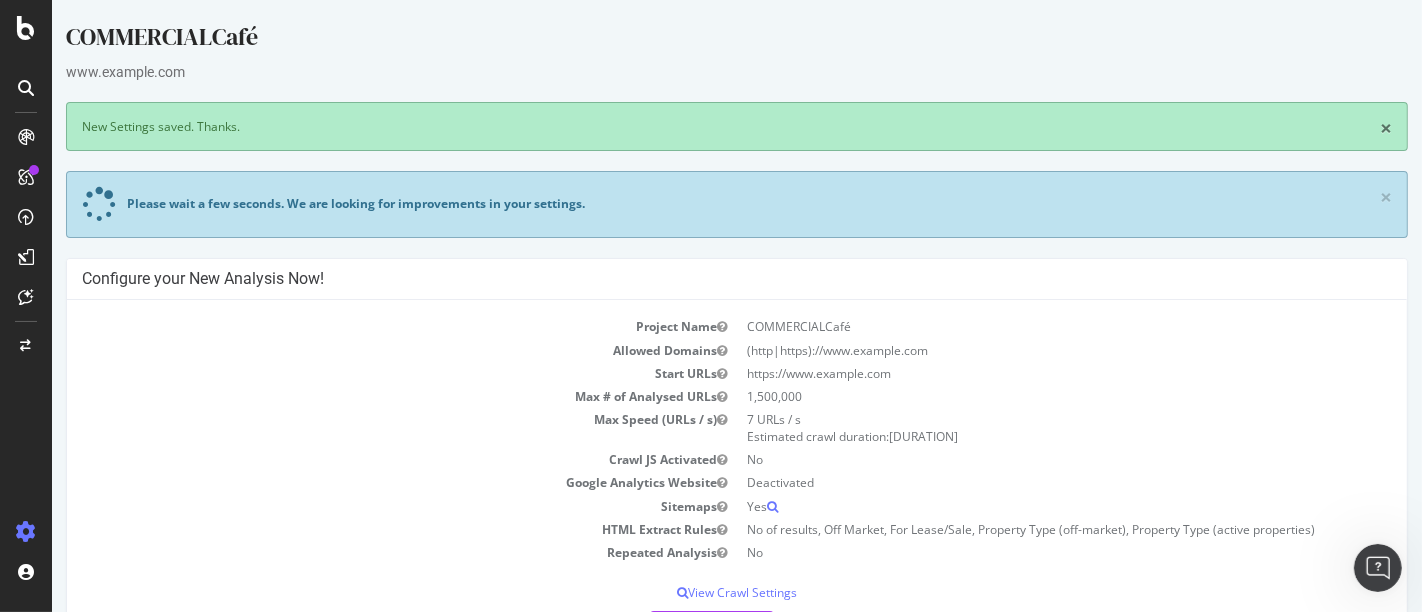 click on "×" at bounding box center [1385, 128] 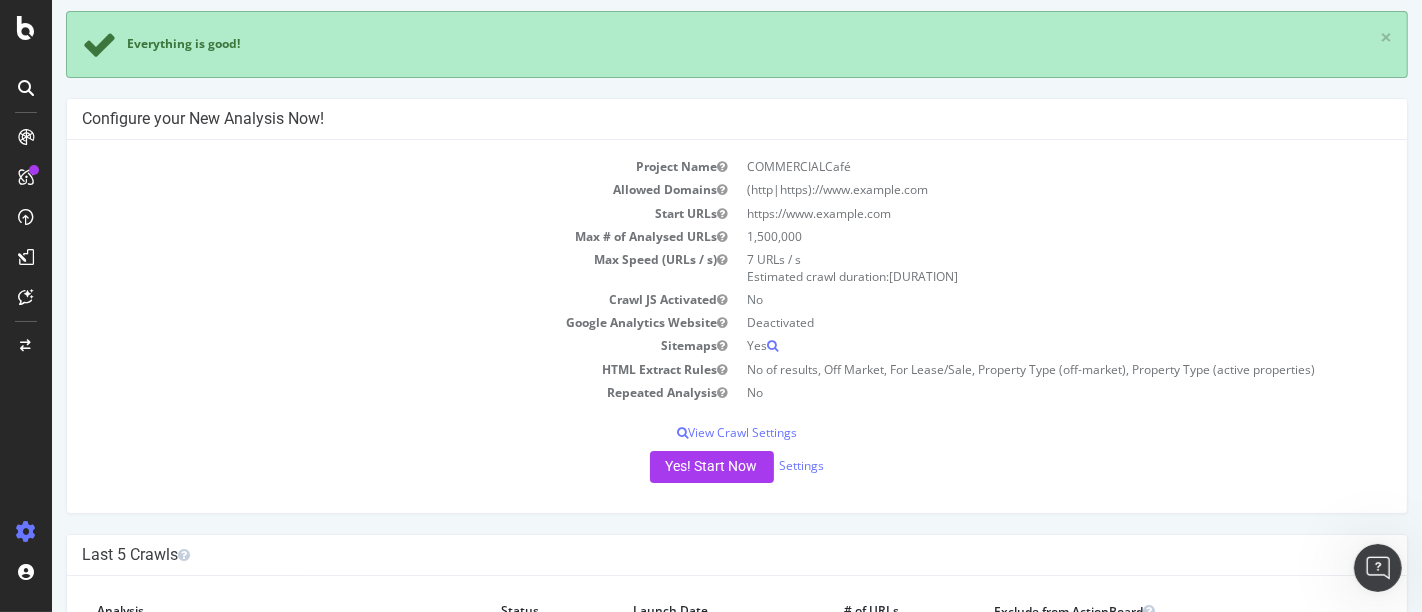 scroll, scrollTop: 88, scrollLeft: 0, axis: vertical 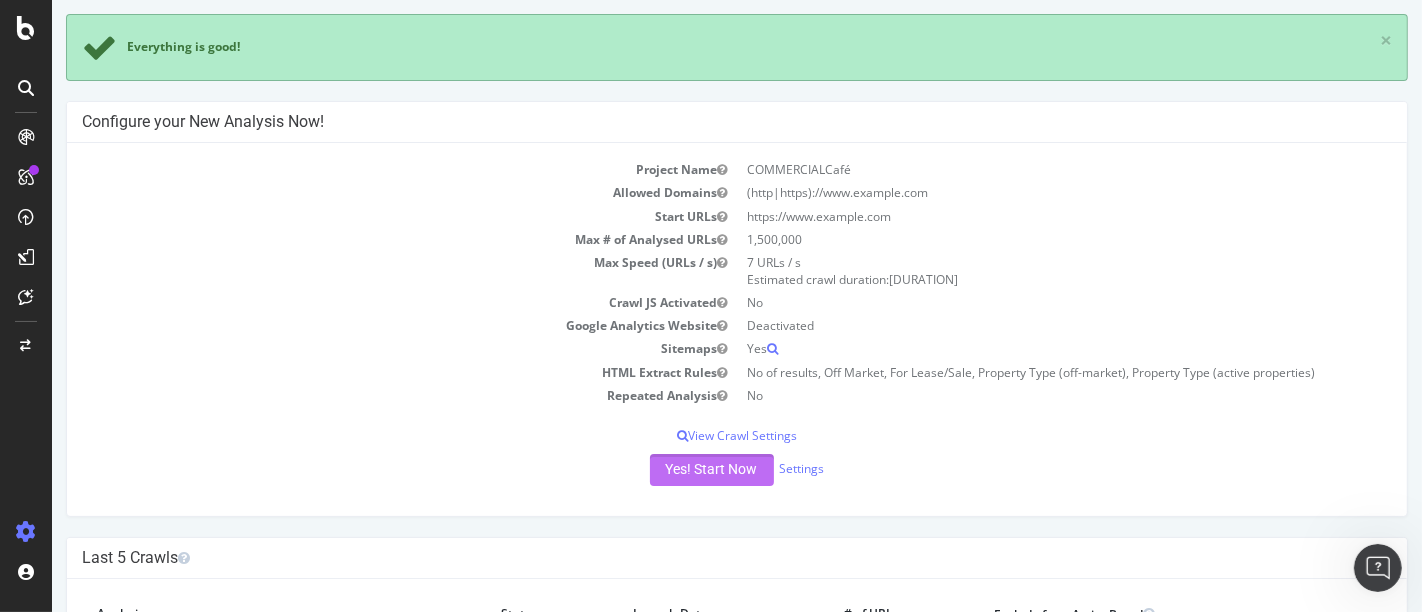 click on "Yes! Start Now" at bounding box center (711, 470) 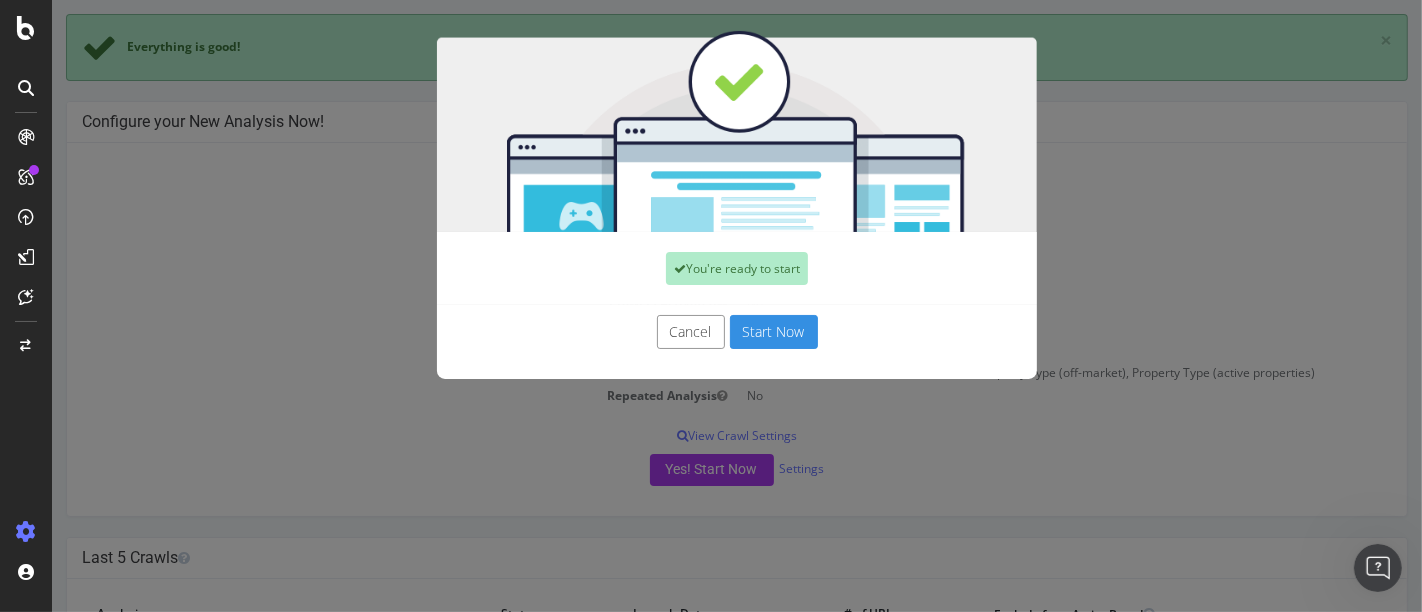 click on "Start Now" at bounding box center [773, 332] 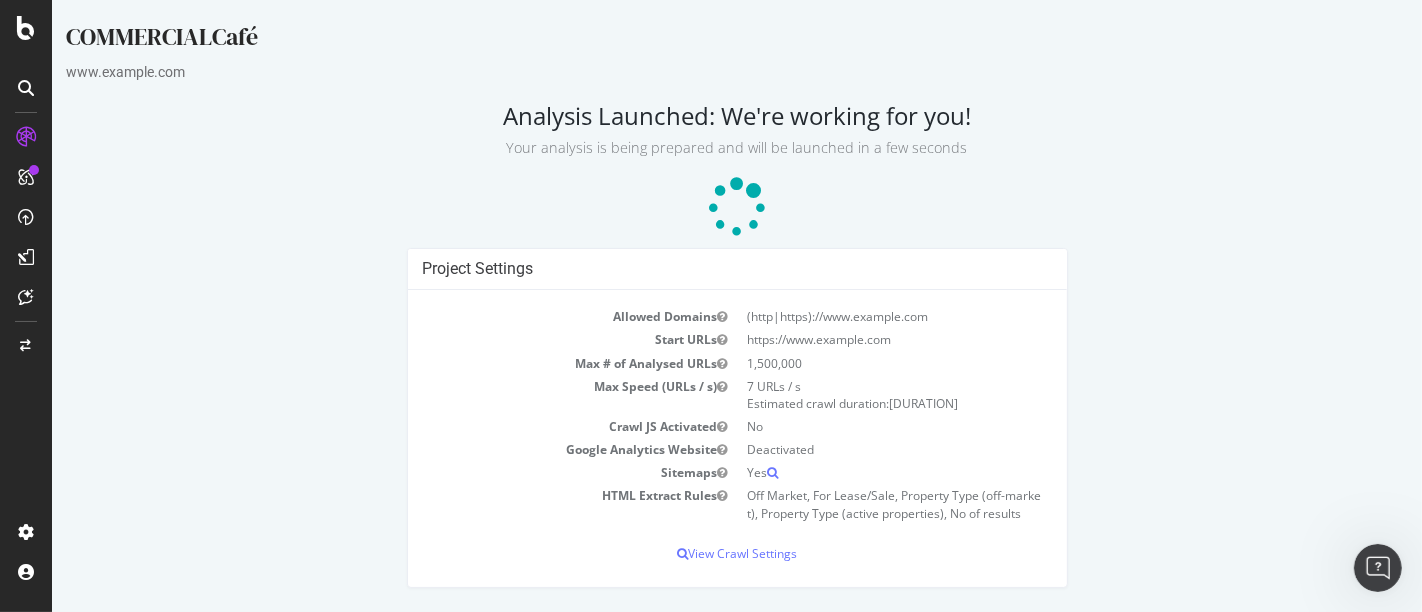 scroll, scrollTop: 11, scrollLeft: 0, axis: vertical 